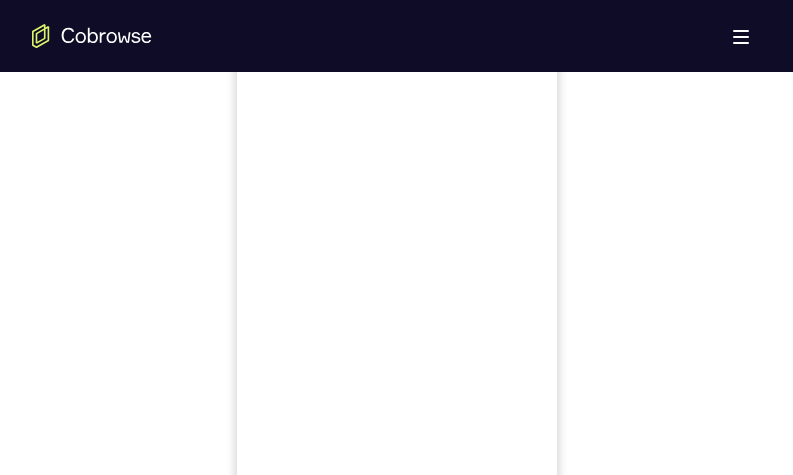 scroll, scrollTop: 903, scrollLeft: 0, axis: vertical 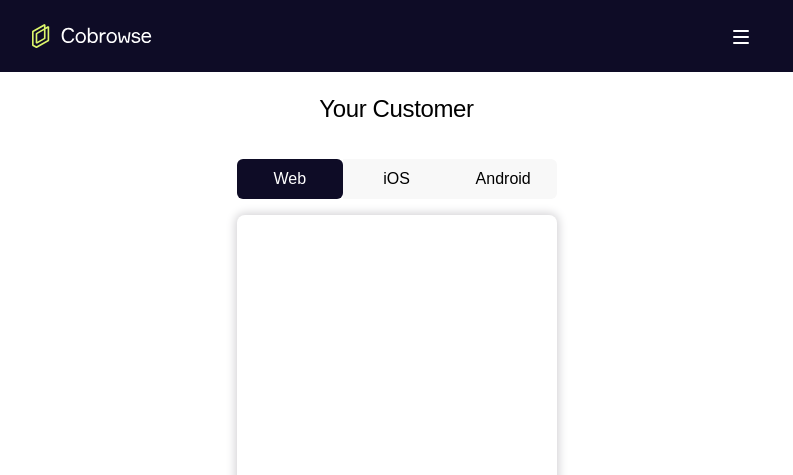 click on "Android" at bounding box center (503, 179) 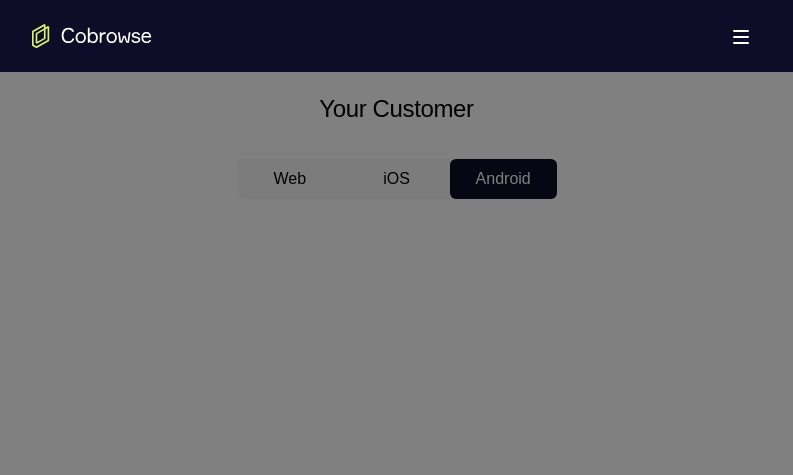 click 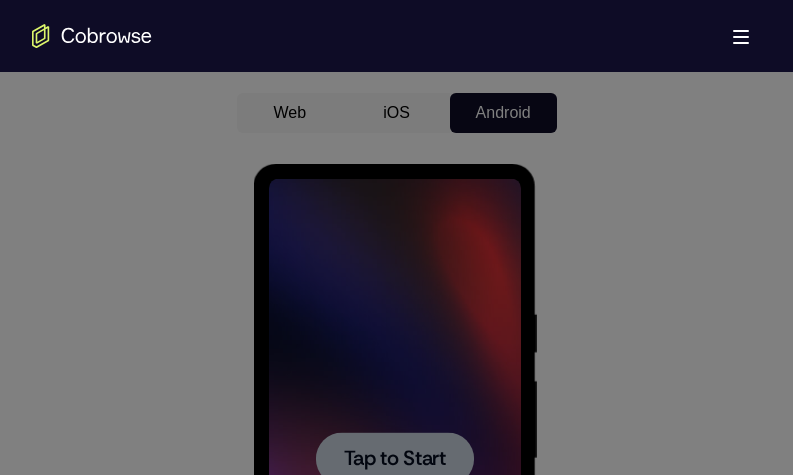 scroll, scrollTop: 1003, scrollLeft: 0, axis: vertical 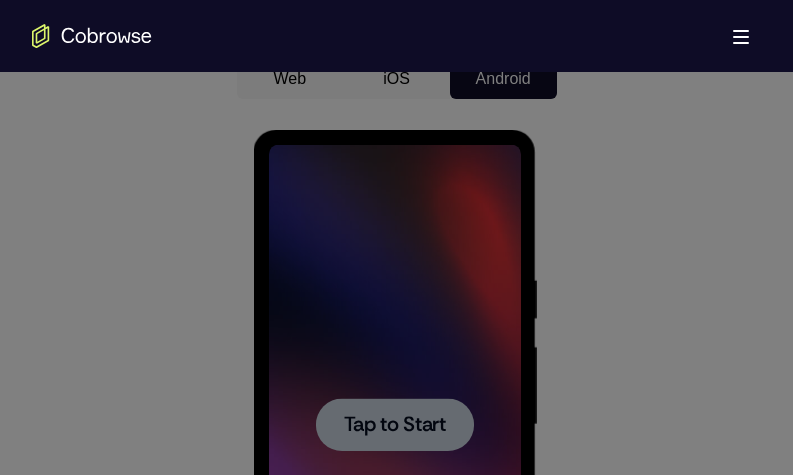 click 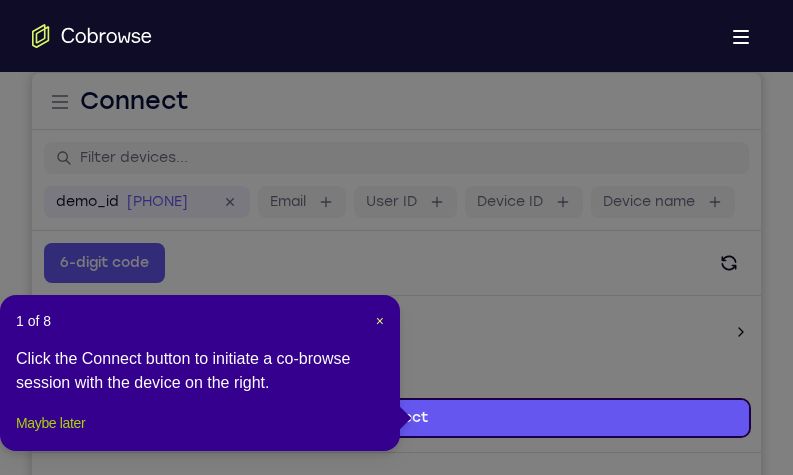 drag, startPoint x: 48, startPoint y: 444, endPoint x: 356, endPoint y: 520, distance: 317.23807 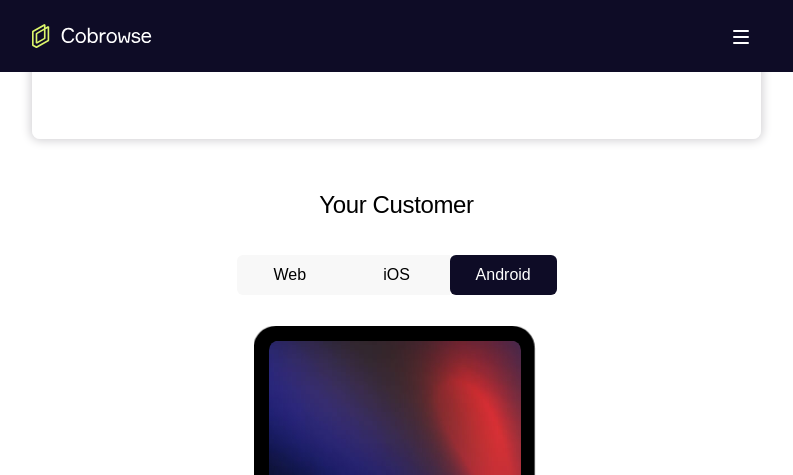scroll, scrollTop: 1139, scrollLeft: 0, axis: vertical 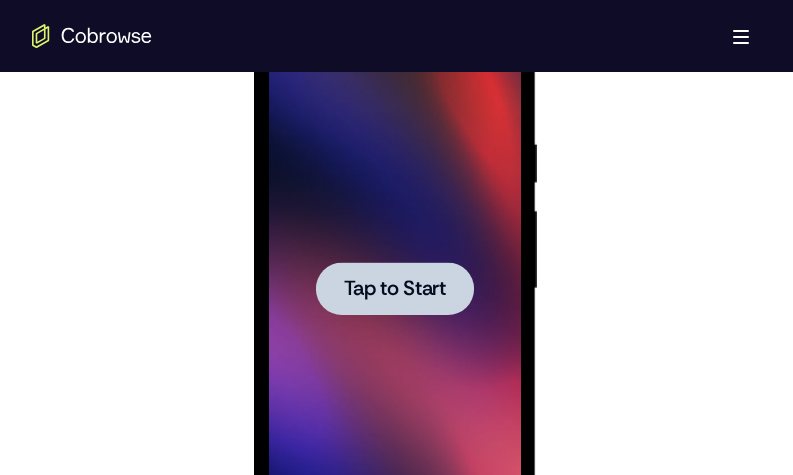 click on "Tap to Start" at bounding box center (395, 289) 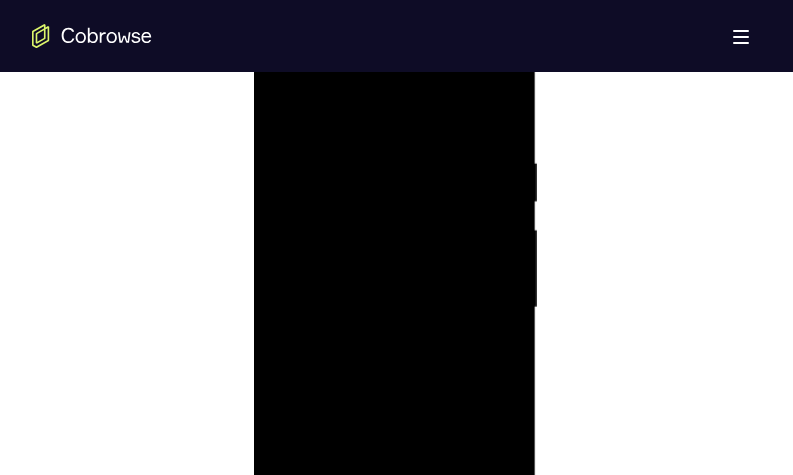 scroll, scrollTop: 1339, scrollLeft: 0, axis: vertical 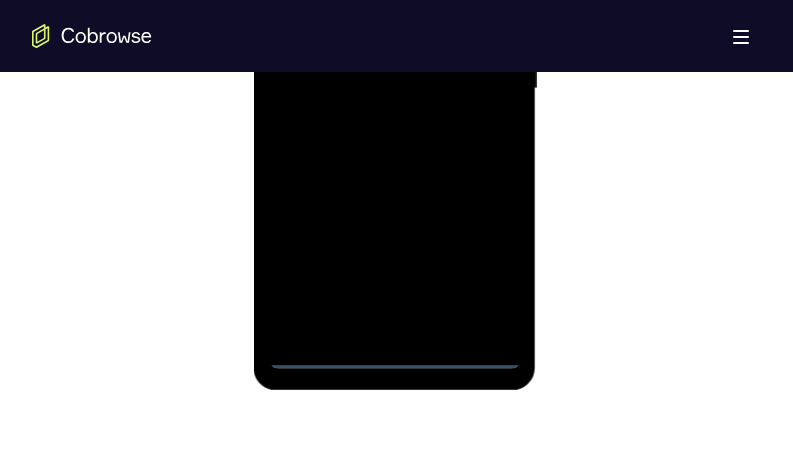 click at bounding box center (395, 89) 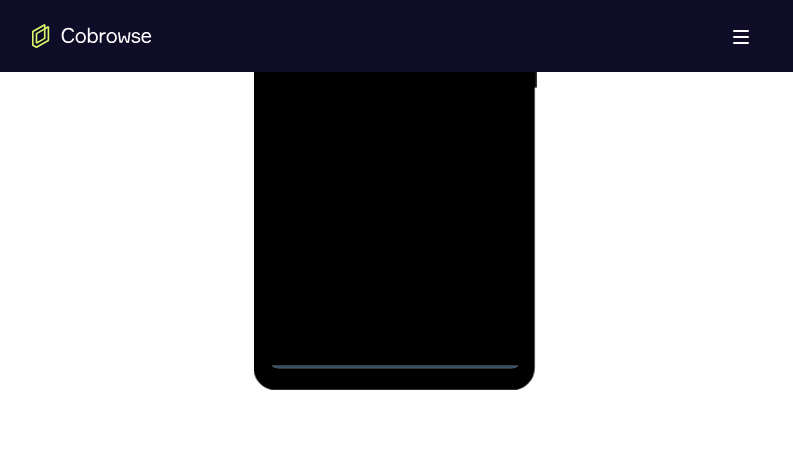 click at bounding box center (395, 89) 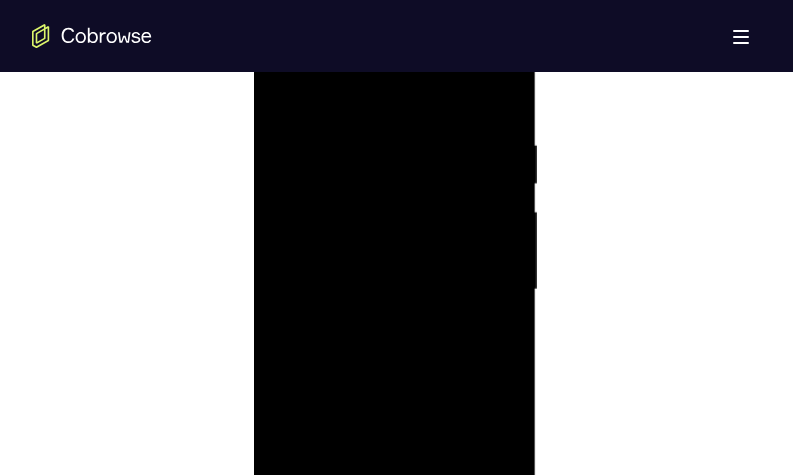 scroll, scrollTop: 1139, scrollLeft: 0, axis: vertical 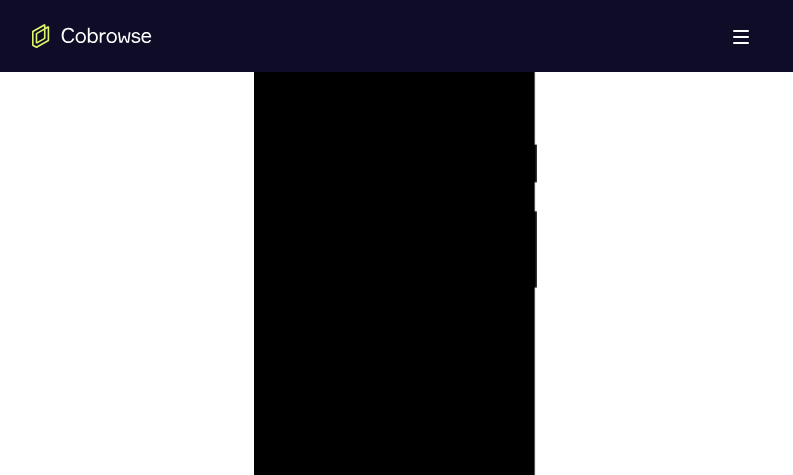 click at bounding box center [395, 289] 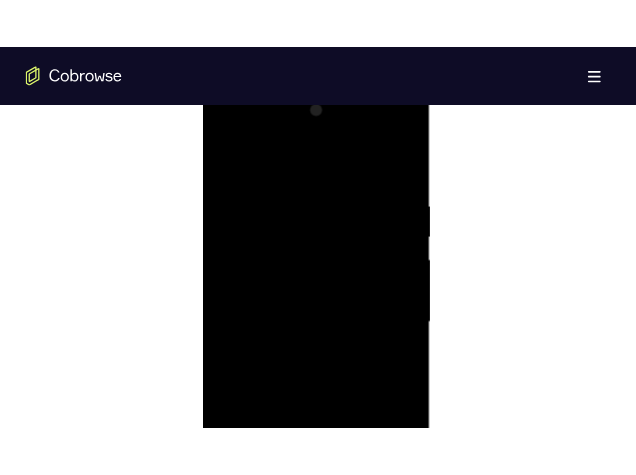 scroll, scrollTop: 1239, scrollLeft: 0, axis: vertical 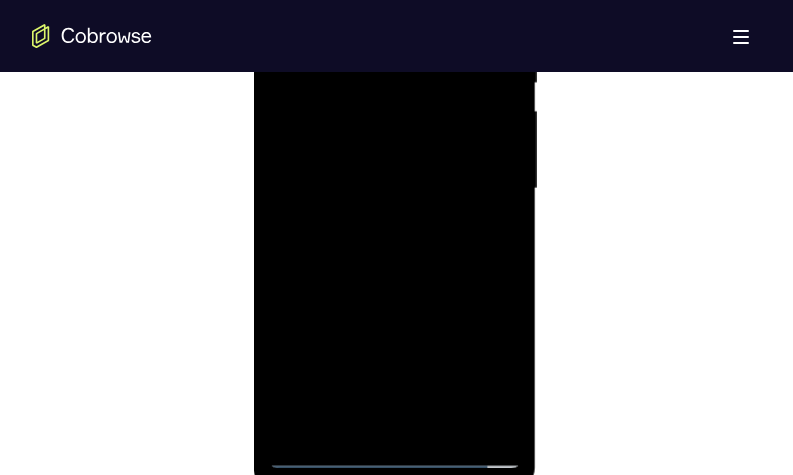 click at bounding box center [395, 189] 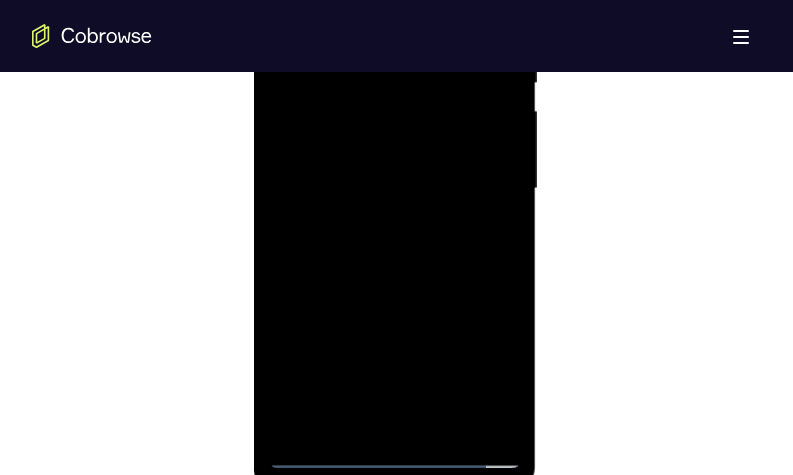 click at bounding box center [395, 189] 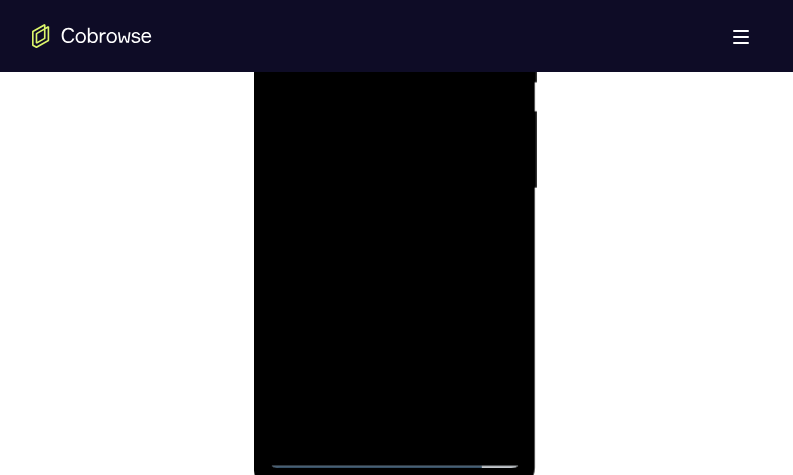 click at bounding box center (395, 189) 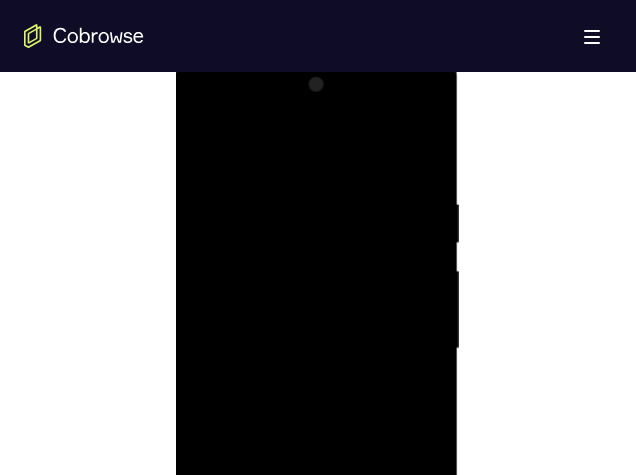scroll, scrollTop: 1139, scrollLeft: 0, axis: vertical 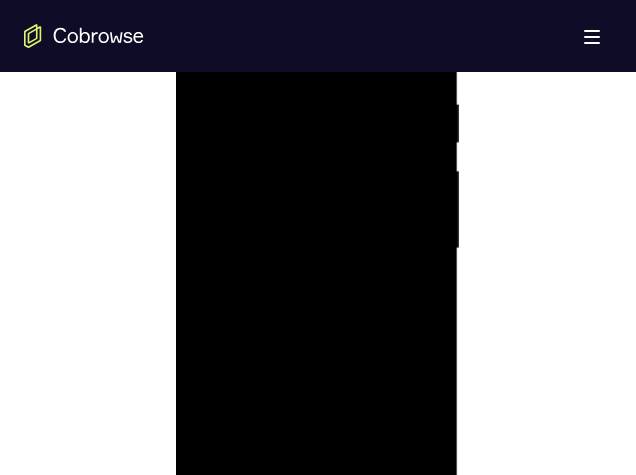 click at bounding box center [316, 249] 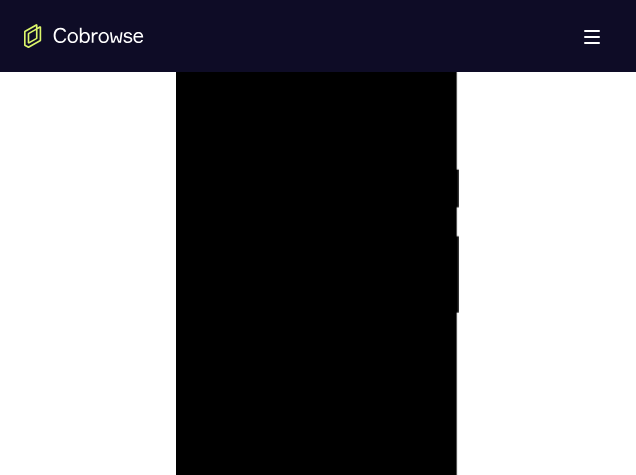 scroll, scrollTop: 1039, scrollLeft: 0, axis: vertical 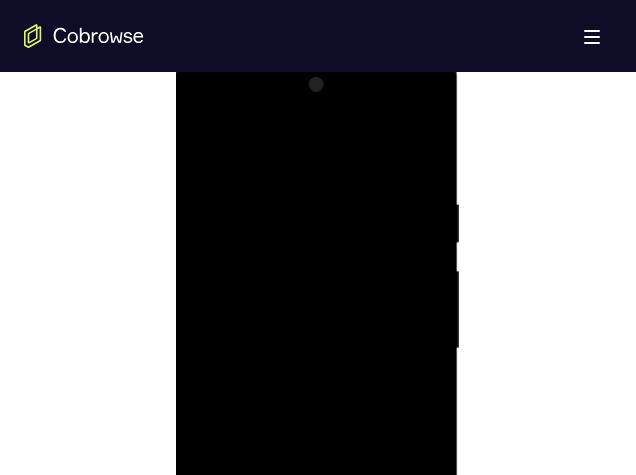 drag, startPoint x: 317, startPoint y: 146, endPoint x: 342, endPoint y: 76, distance: 74.330345 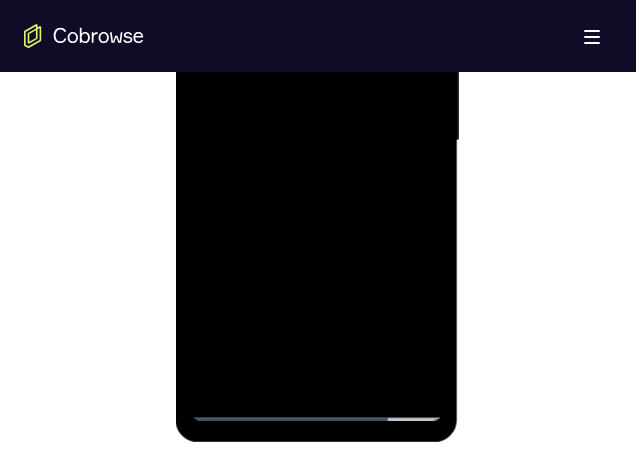 scroll, scrollTop: 1139, scrollLeft: 0, axis: vertical 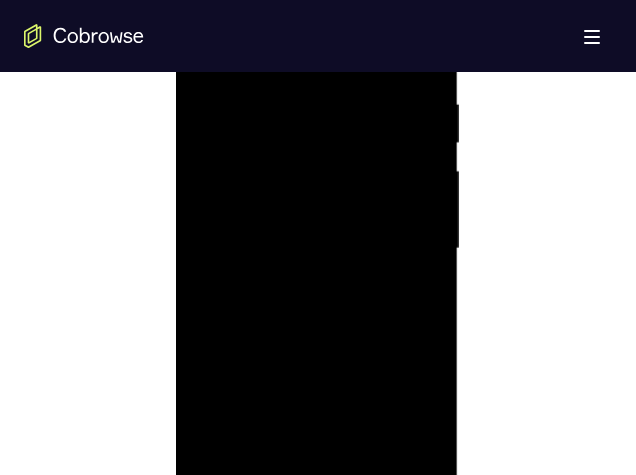 click at bounding box center [316, 249] 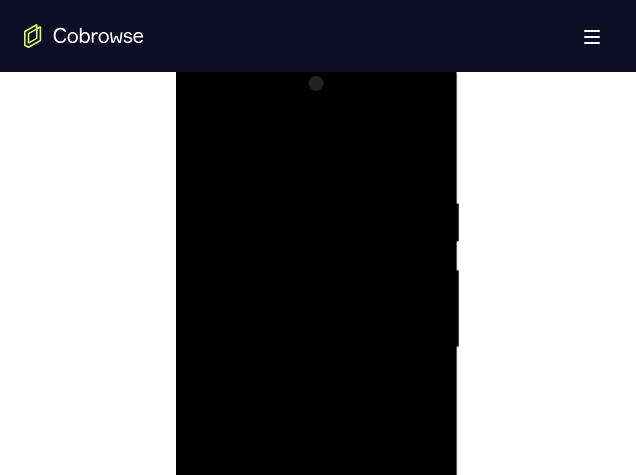 scroll, scrollTop: 1039, scrollLeft: 0, axis: vertical 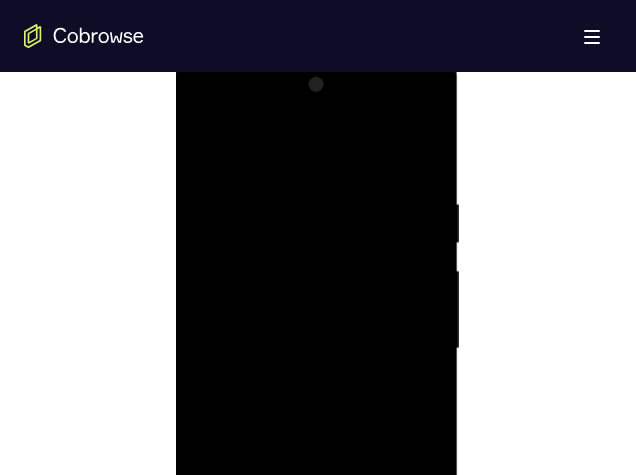 click at bounding box center [316, 349] 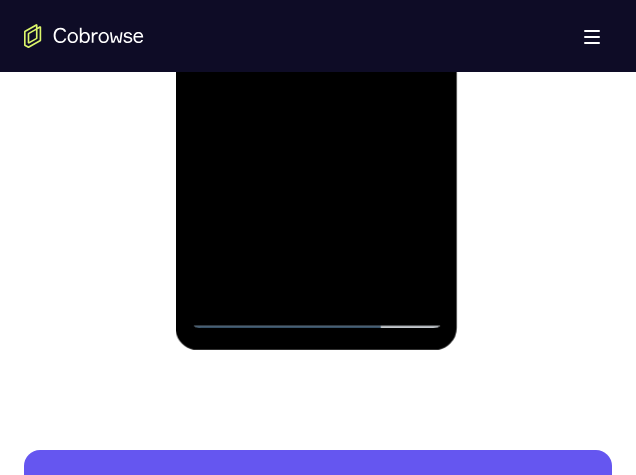 click at bounding box center (316, 49) 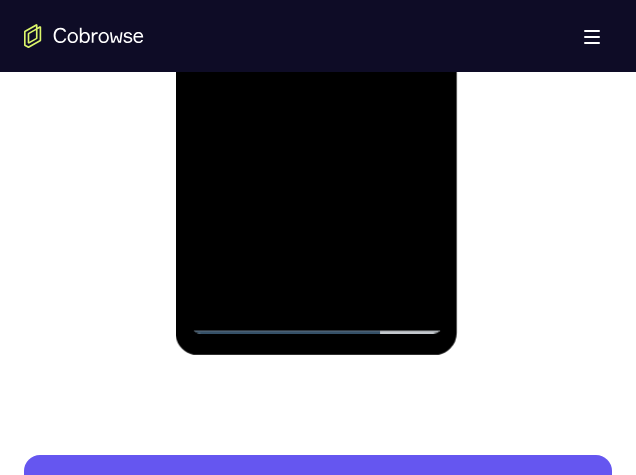 scroll, scrollTop: 1339, scrollLeft: 0, axis: vertical 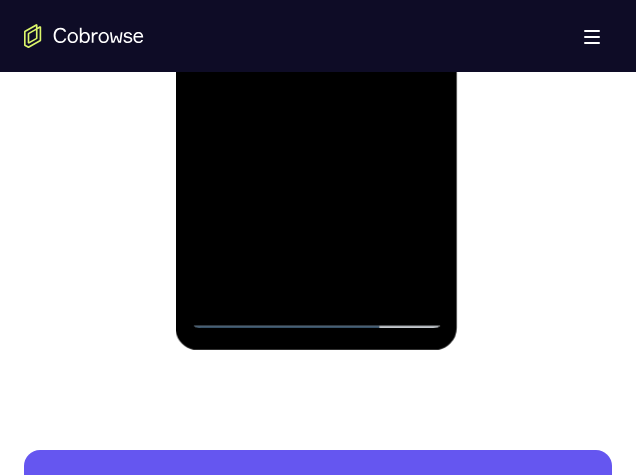 click at bounding box center [316, 49] 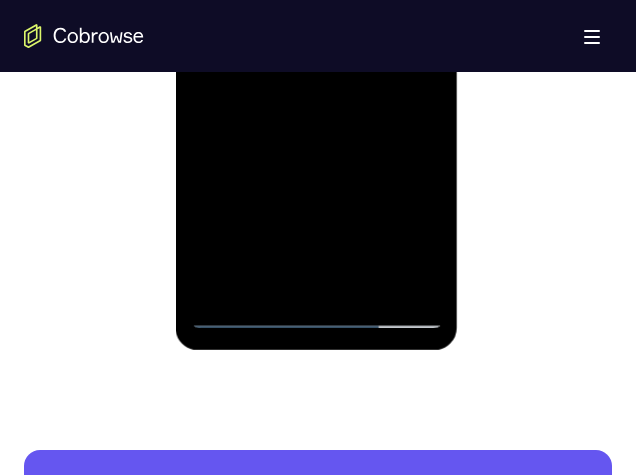 scroll, scrollTop: 1239, scrollLeft: 0, axis: vertical 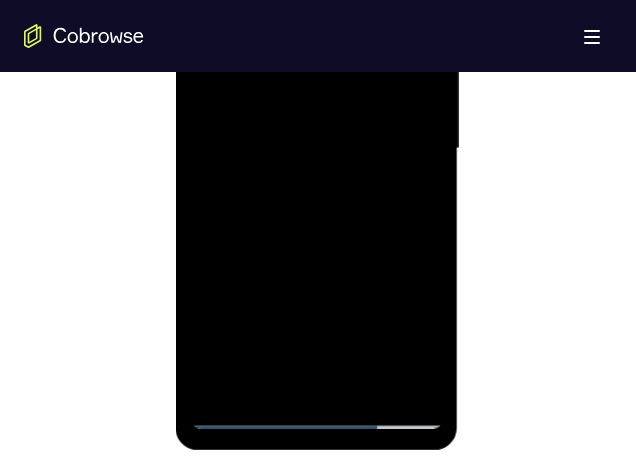 click at bounding box center [316, 149] 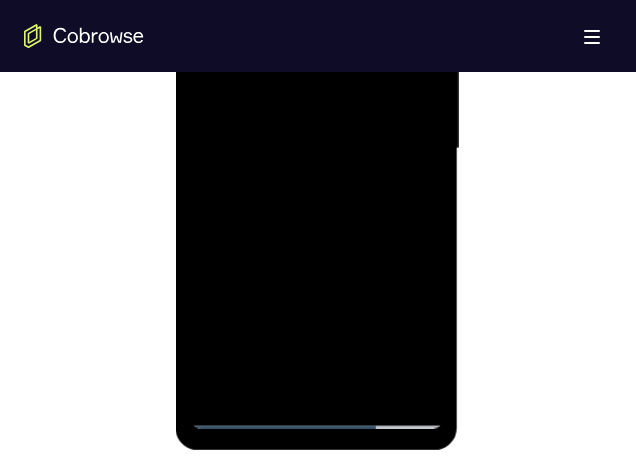 click at bounding box center (316, 149) 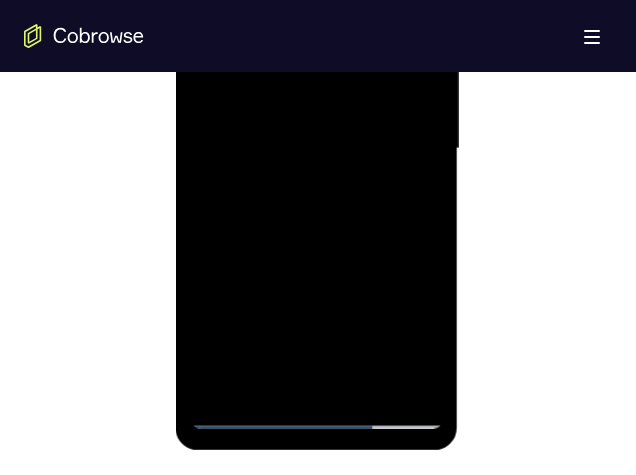 click at bounding box center (316, 149) 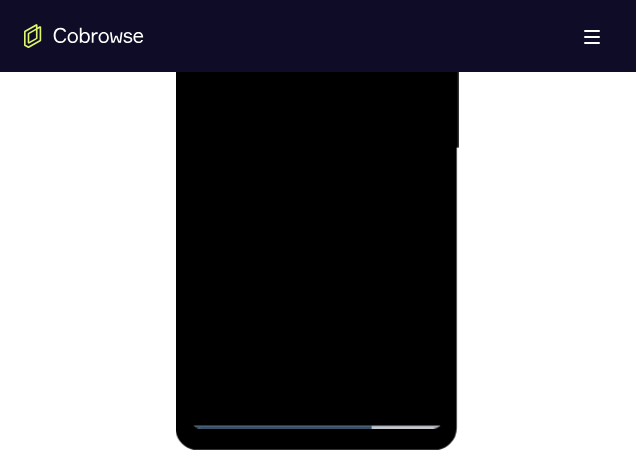 click at bounding box center [316, 149] 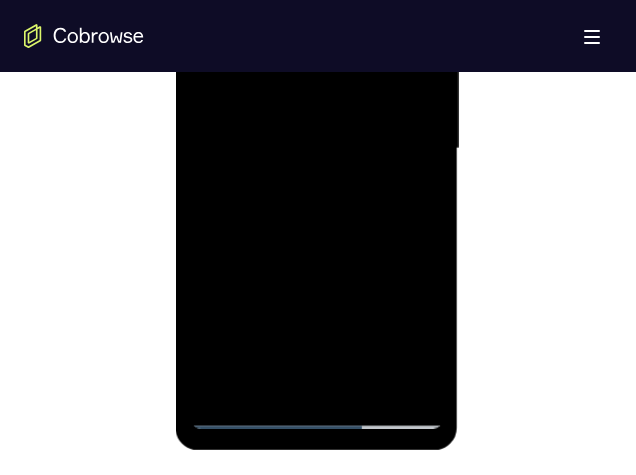 click at bounding box center (316, 149) 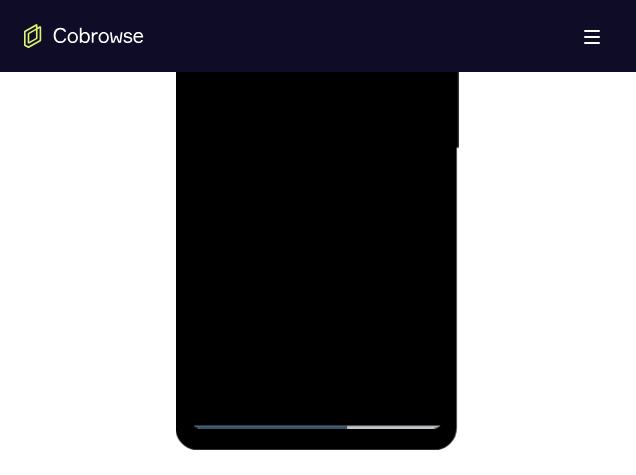 drag, startPoint x: 336, startPoint y: 354, endPoint x: 337, endPoint y: 311, distance: 43.011627 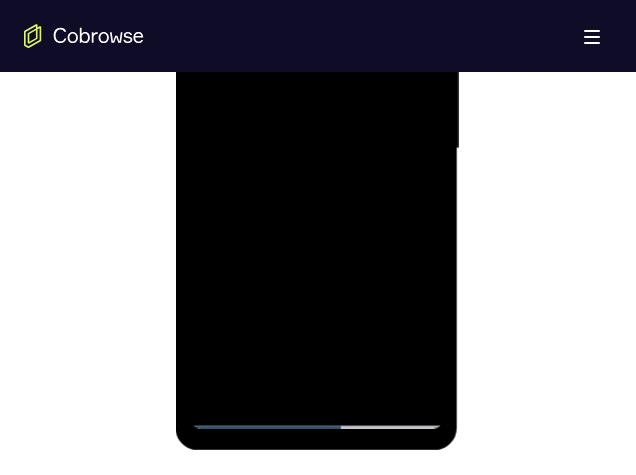 drag, startPoint x: 282, startPoint y: 334, endPoint x: 287, endPoint y: 301, distance: 33.37664 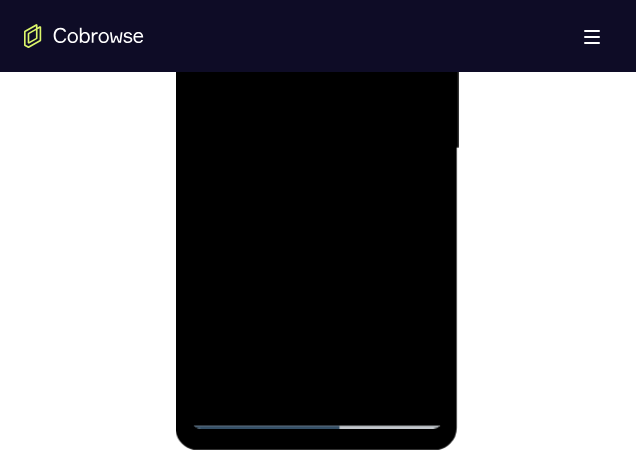 click at bounding box center [316, 149] 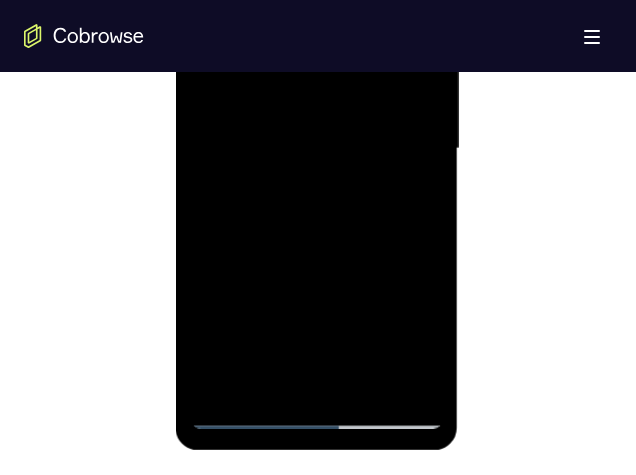 click at bounding box center [316, 149] 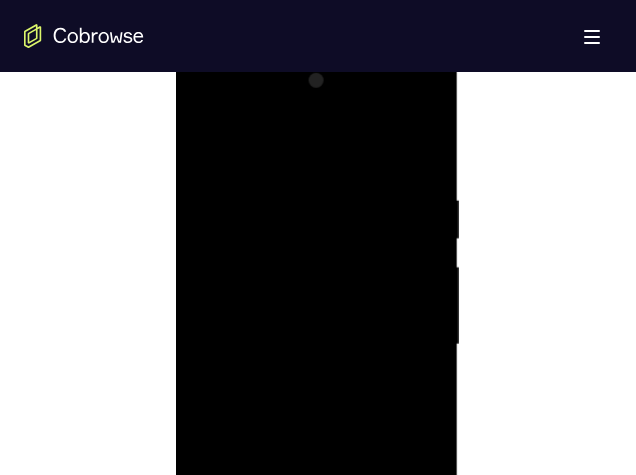 scroll, scrollTop: 1039, scrollLeft: 0, axis: vertical 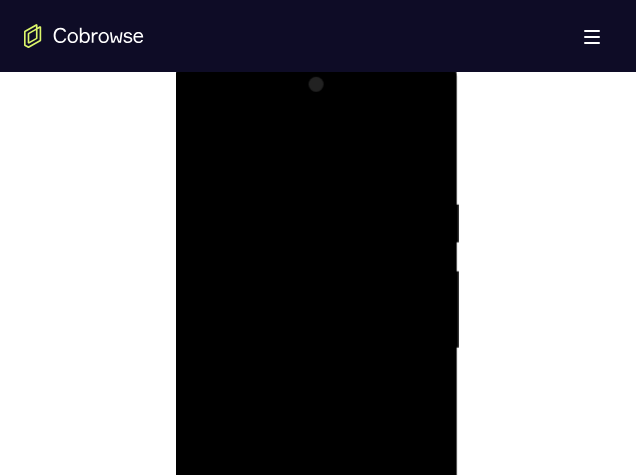 click at bounding box center (316, 349) 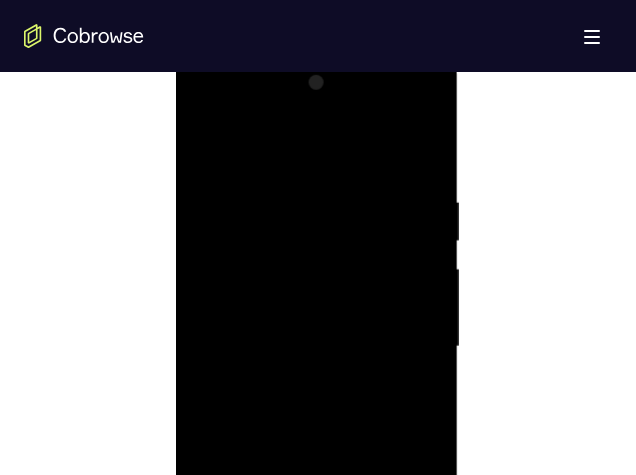 scroll, scrollTop: 1039, scrollLeft: 0, axis: vertical 